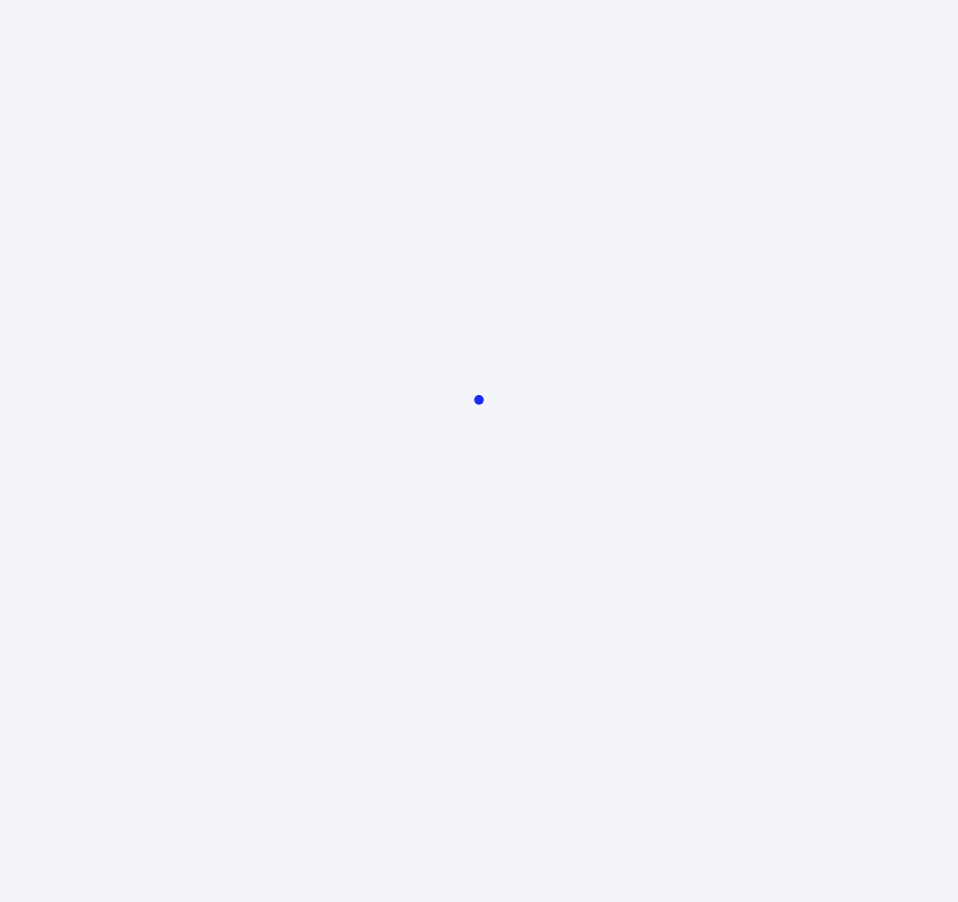 scroll, scrollTop: 0, scrollLeft: 0, axis: both 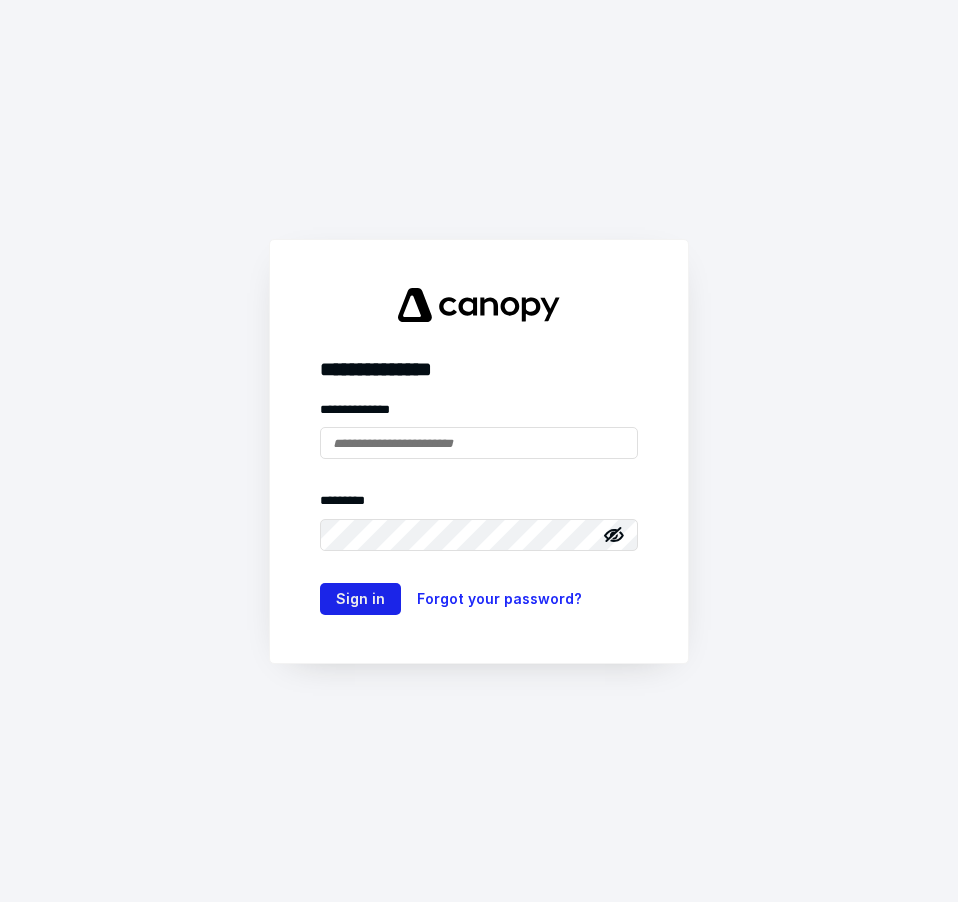 type on "**********" 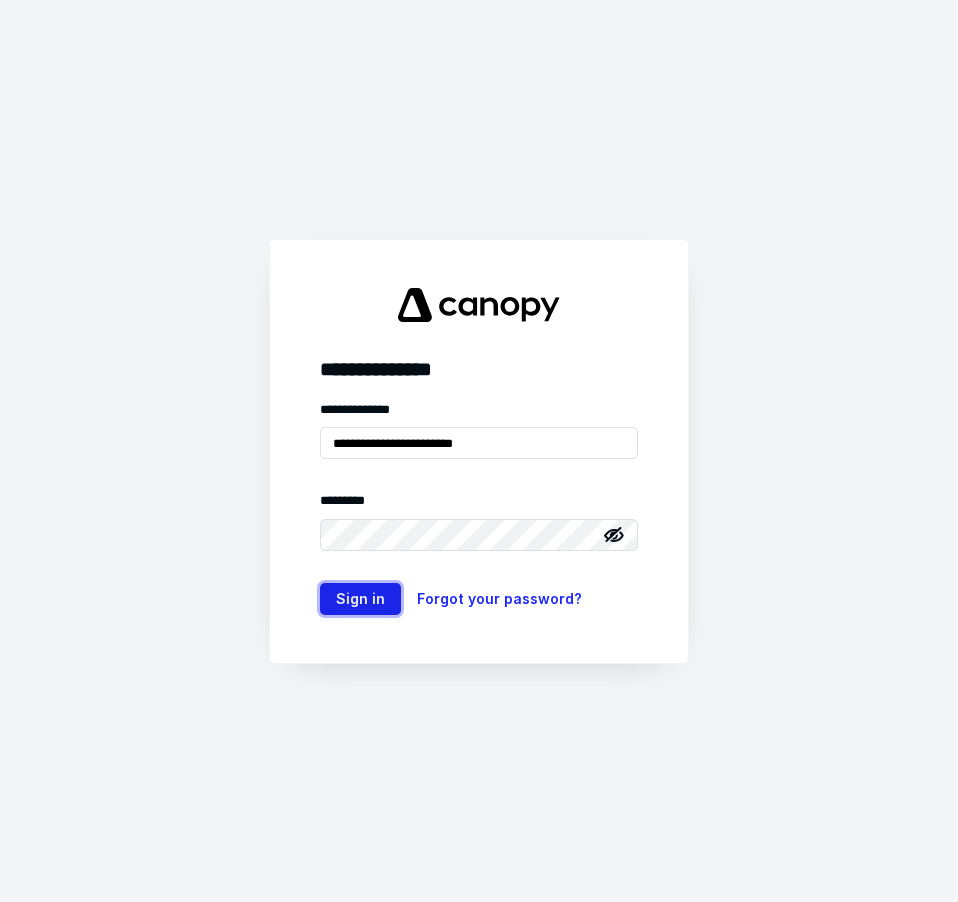 click on "Sign in" at bounding box center [360, 599] 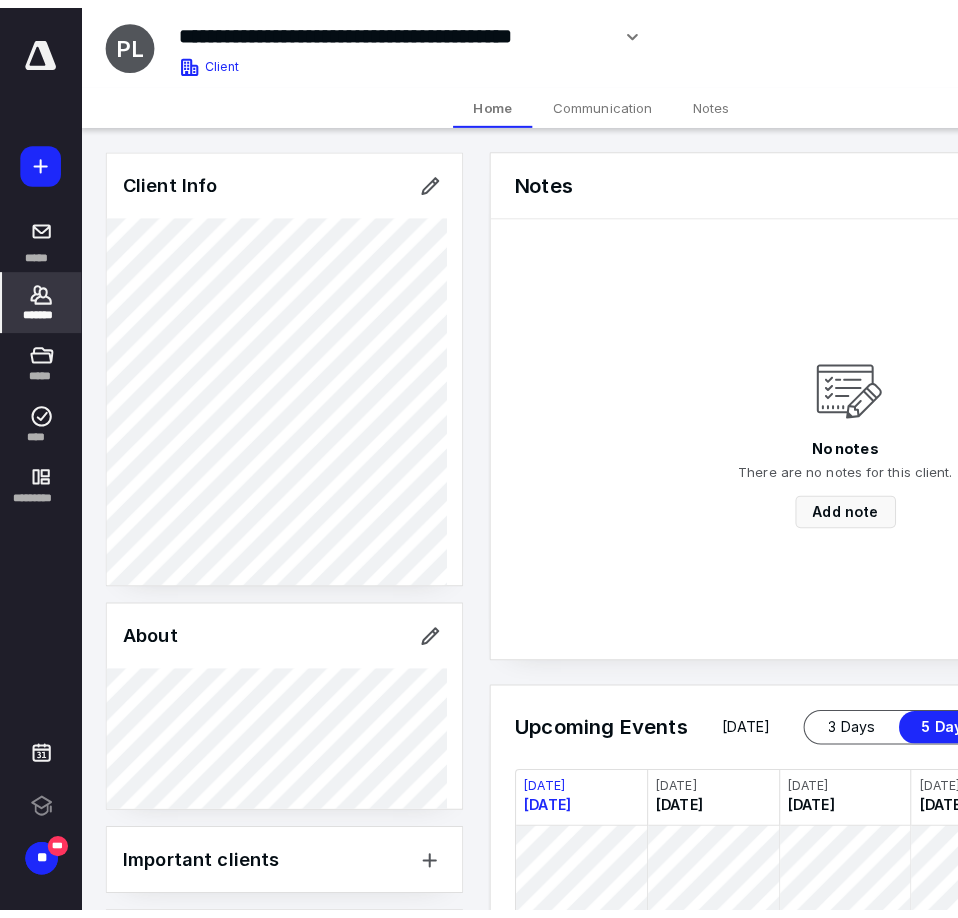 scroll, scrollTop: 0, scrollLeft: 0, axis: both 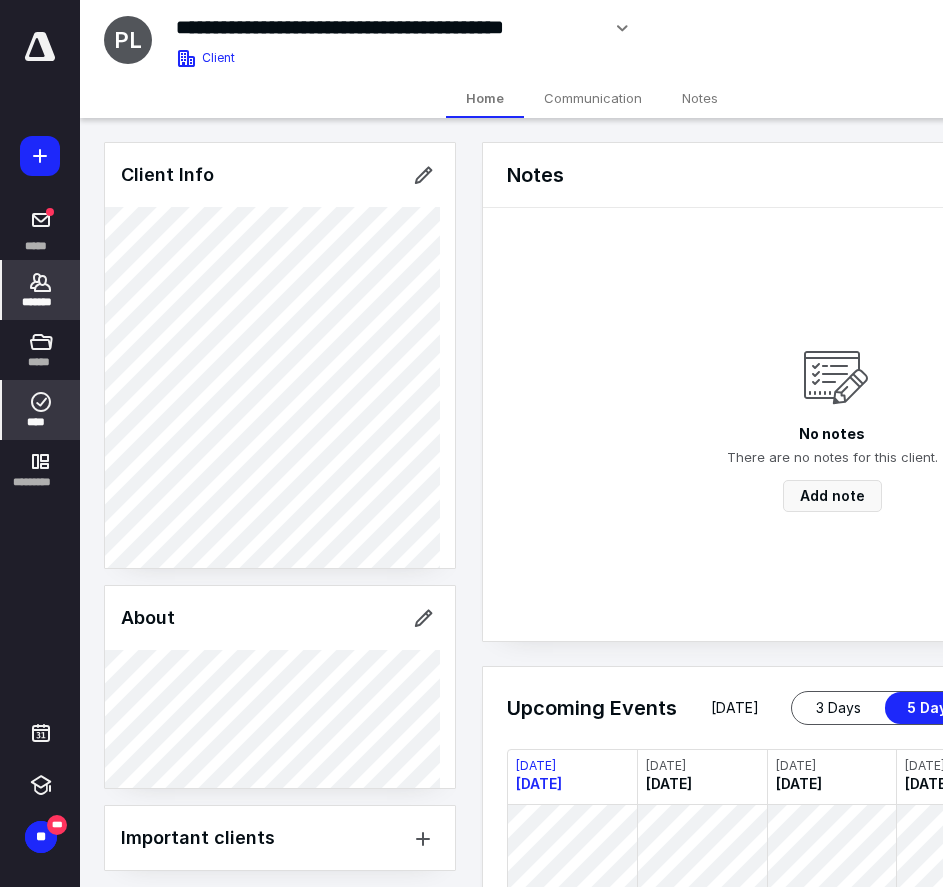 click on "****" at bounding box center [41, 422] 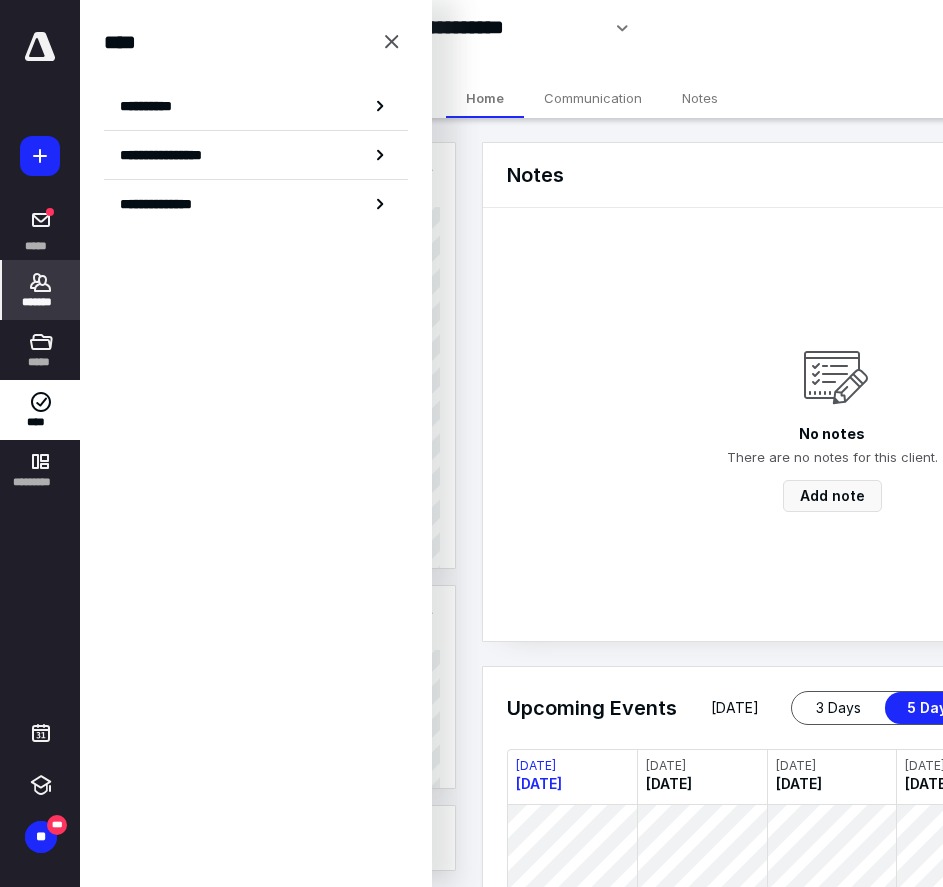 click on "**********" at bounding box center (256, 106) 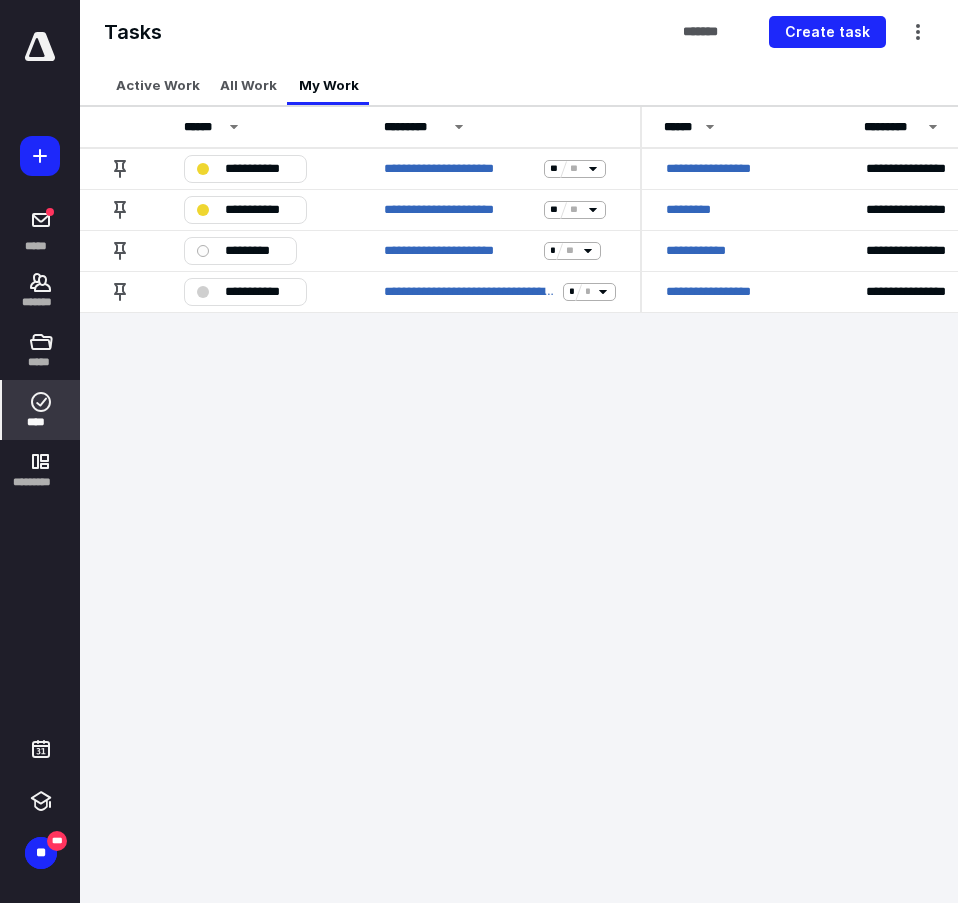 click on "**********" at bounding box center [479, 451] 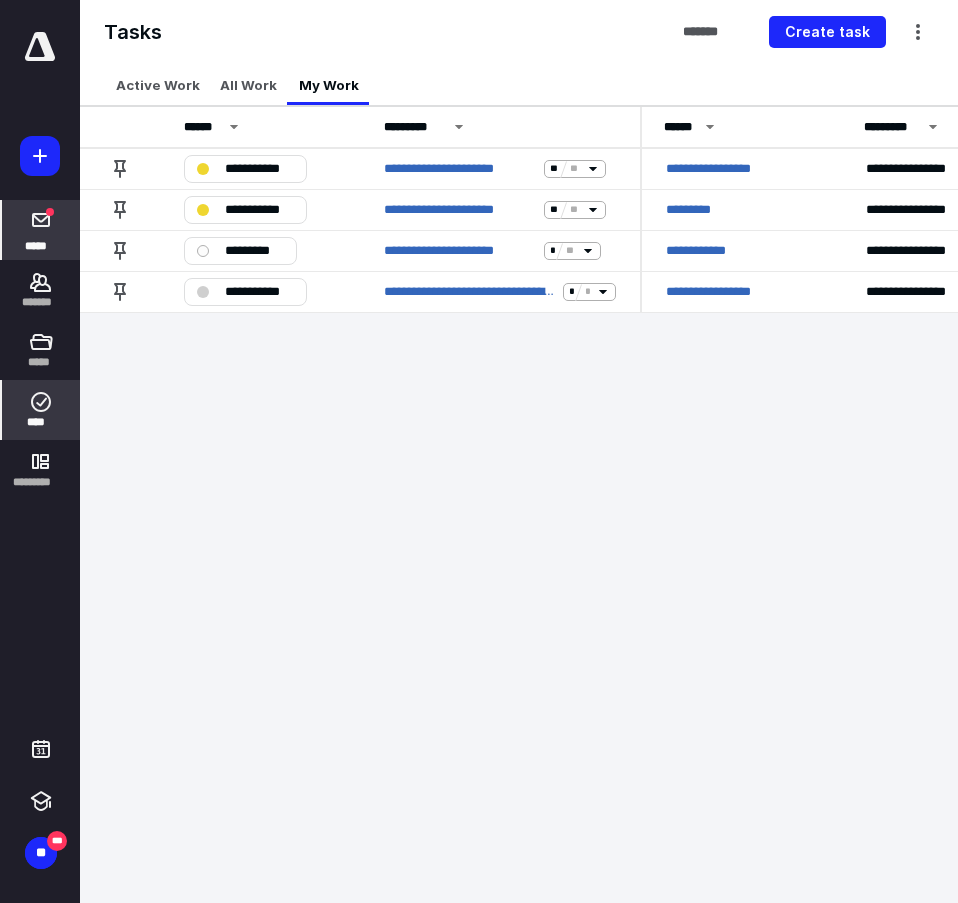 drag, startPoint x: 42, startPoint y: 275, endPoint x: 56, endPoint y: 233, distance: 44.27189 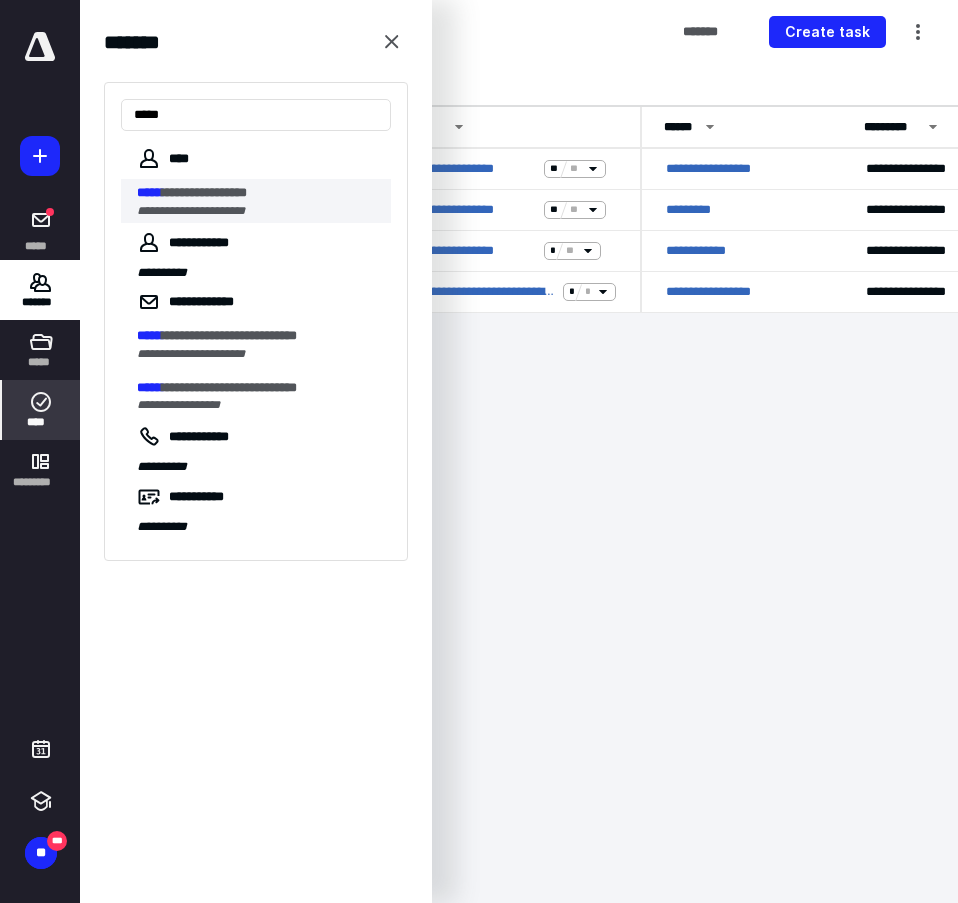 type on "*****" 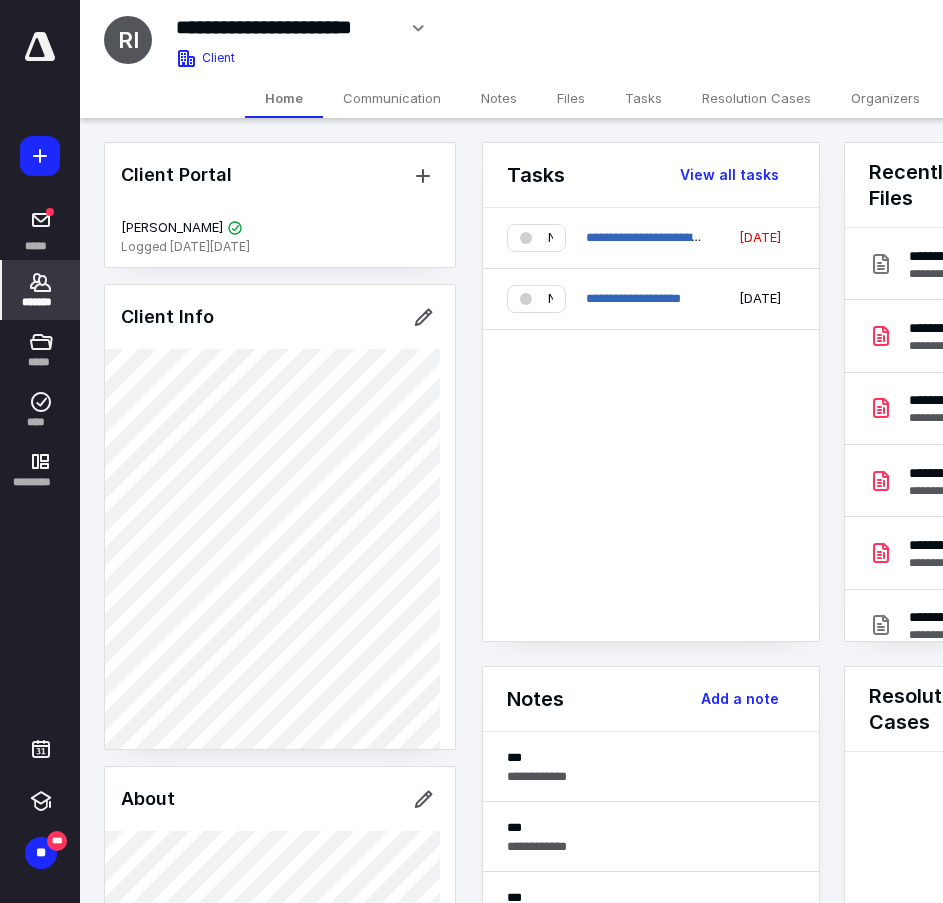 click on "Files" at bounding box center [571, 98] 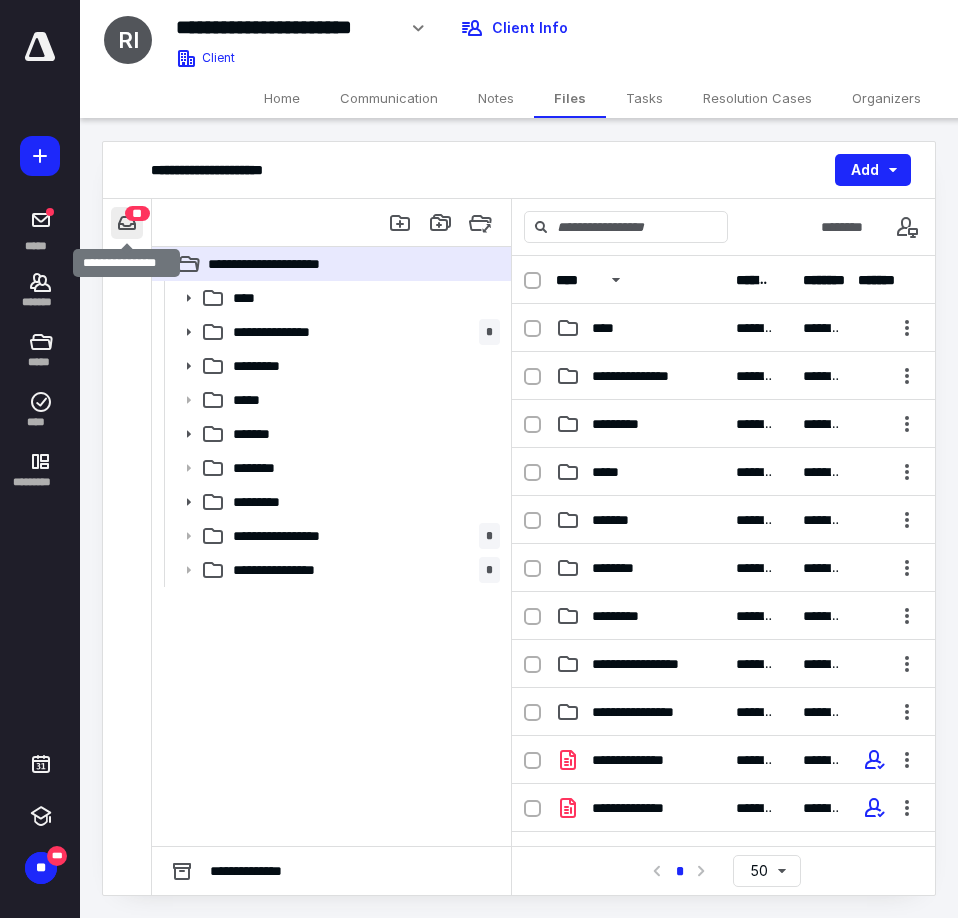 click at bounding box center [127, 223] 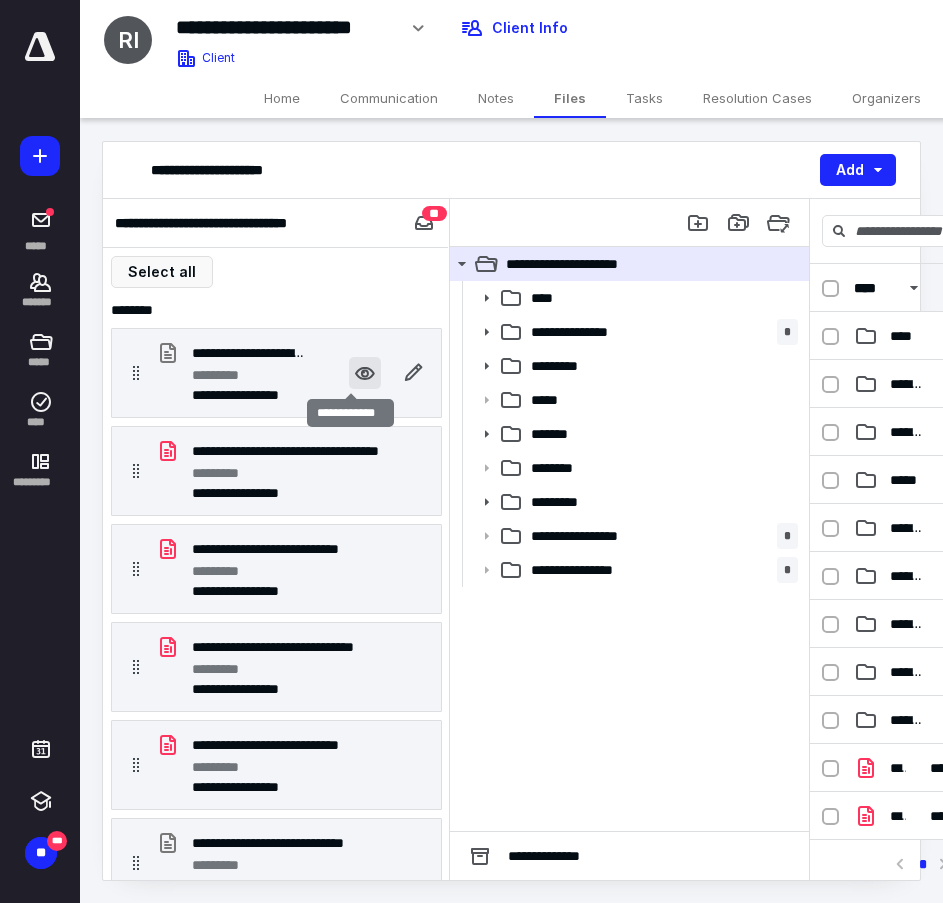 click at bounding box center [365, 373] 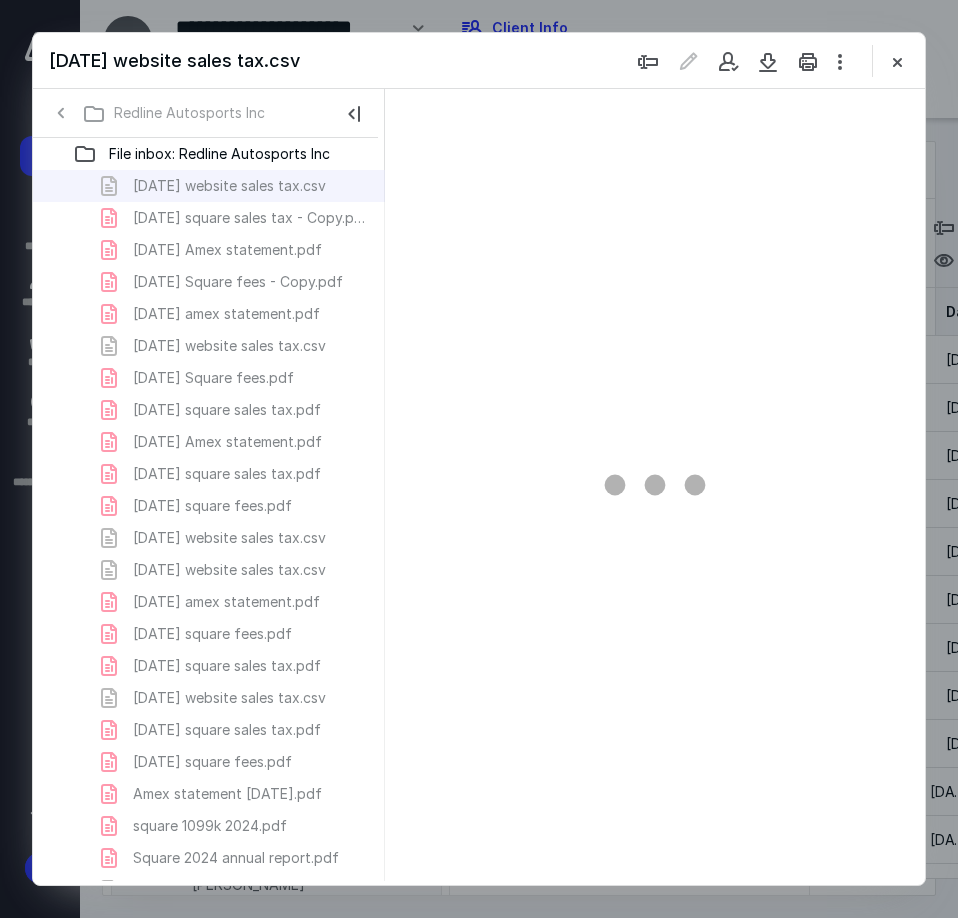 scroll, scrollTop: 0, scrollLeft: 0, axis: both 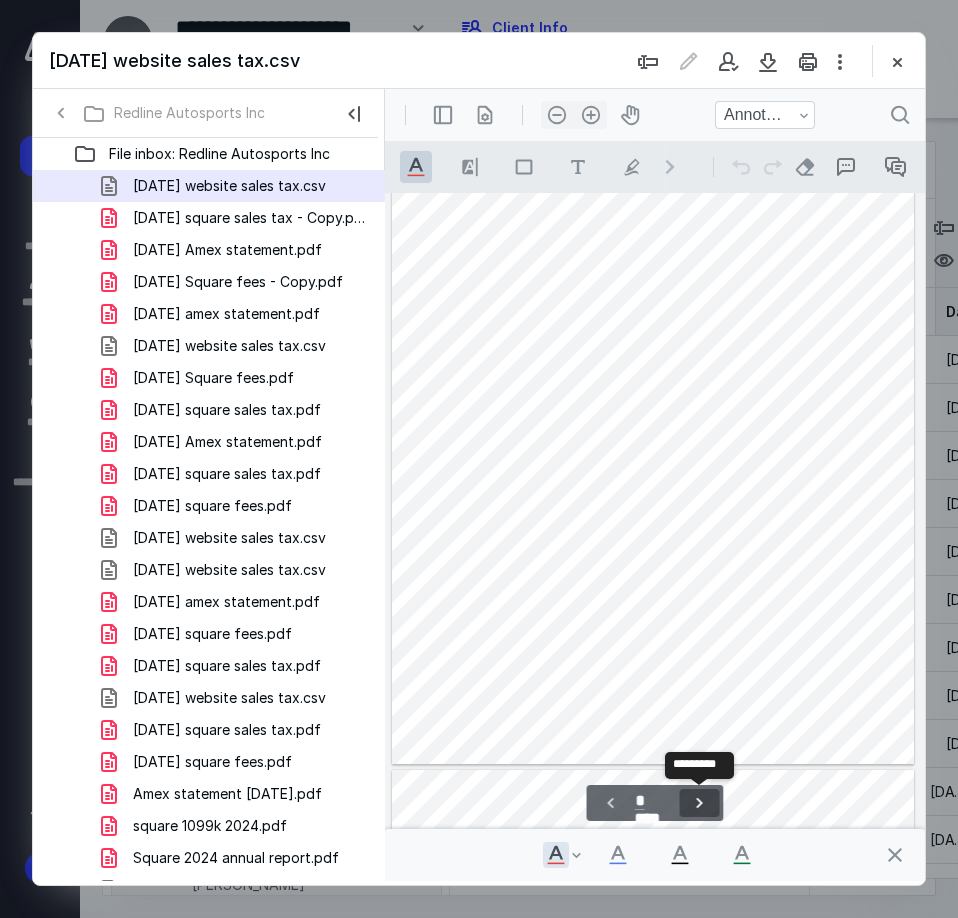 click on "**********" at bounding box center [699, 803] 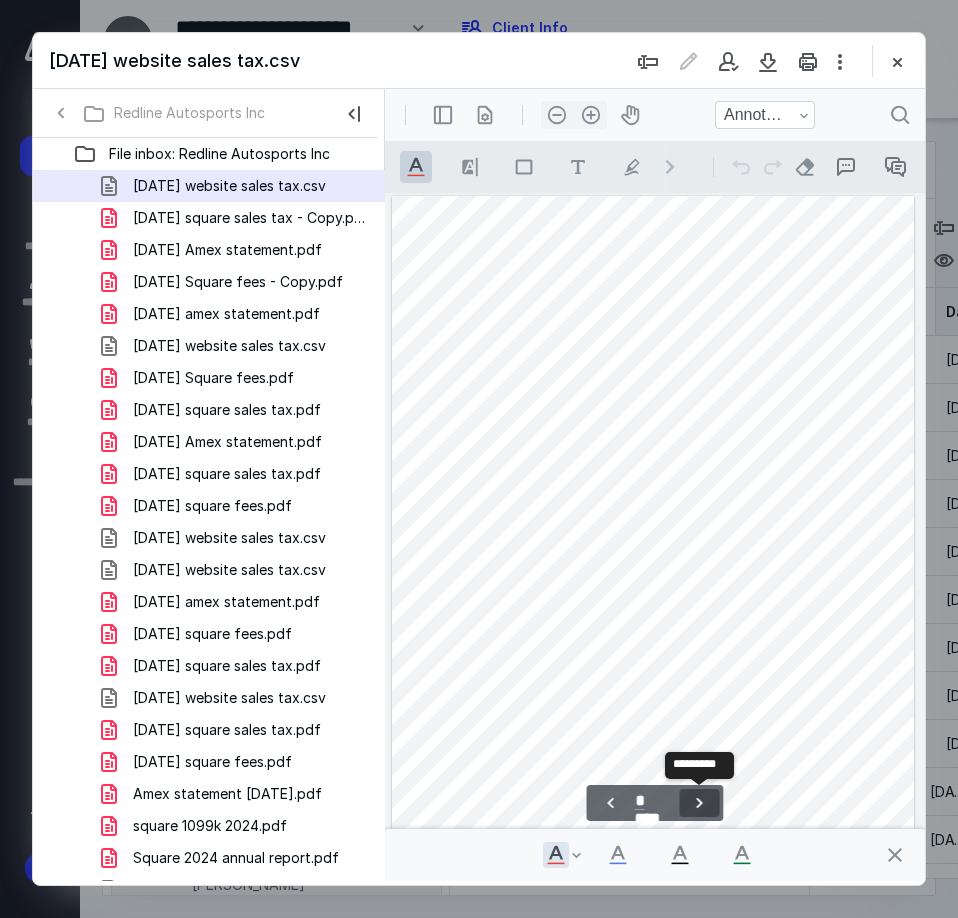click on "**********" at bounding box center [699, 803] 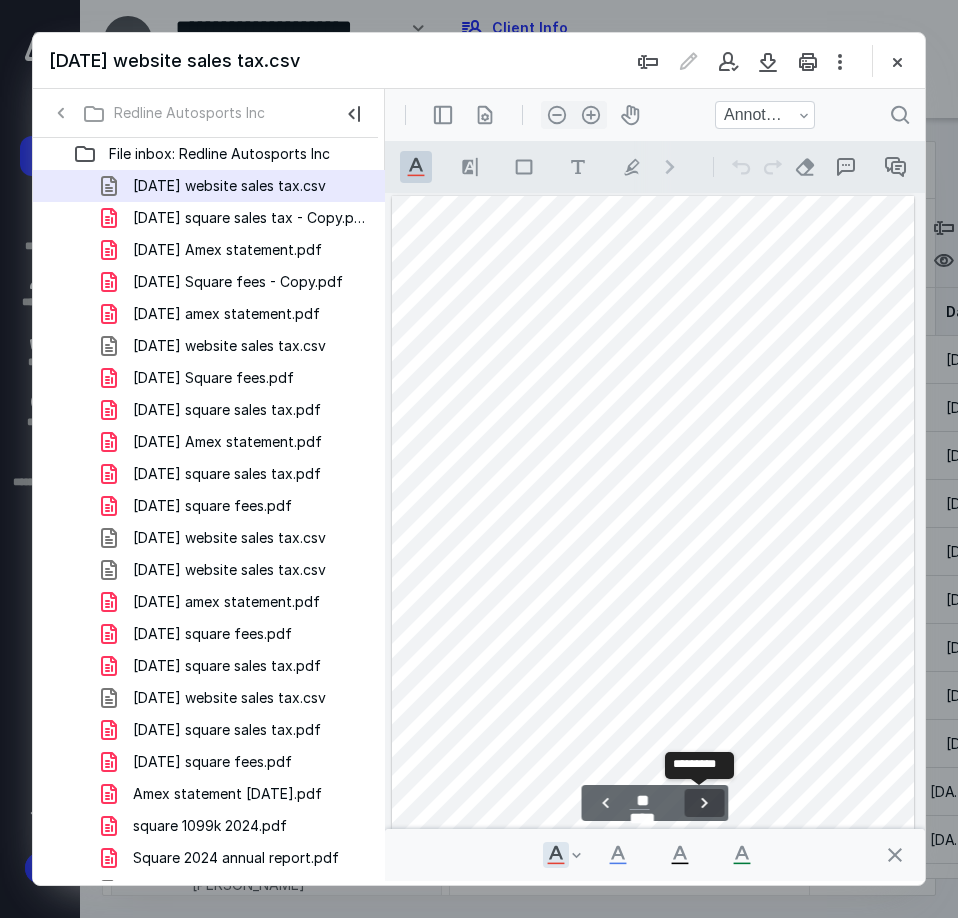 click on "**********" at bounding box center (704, 803) 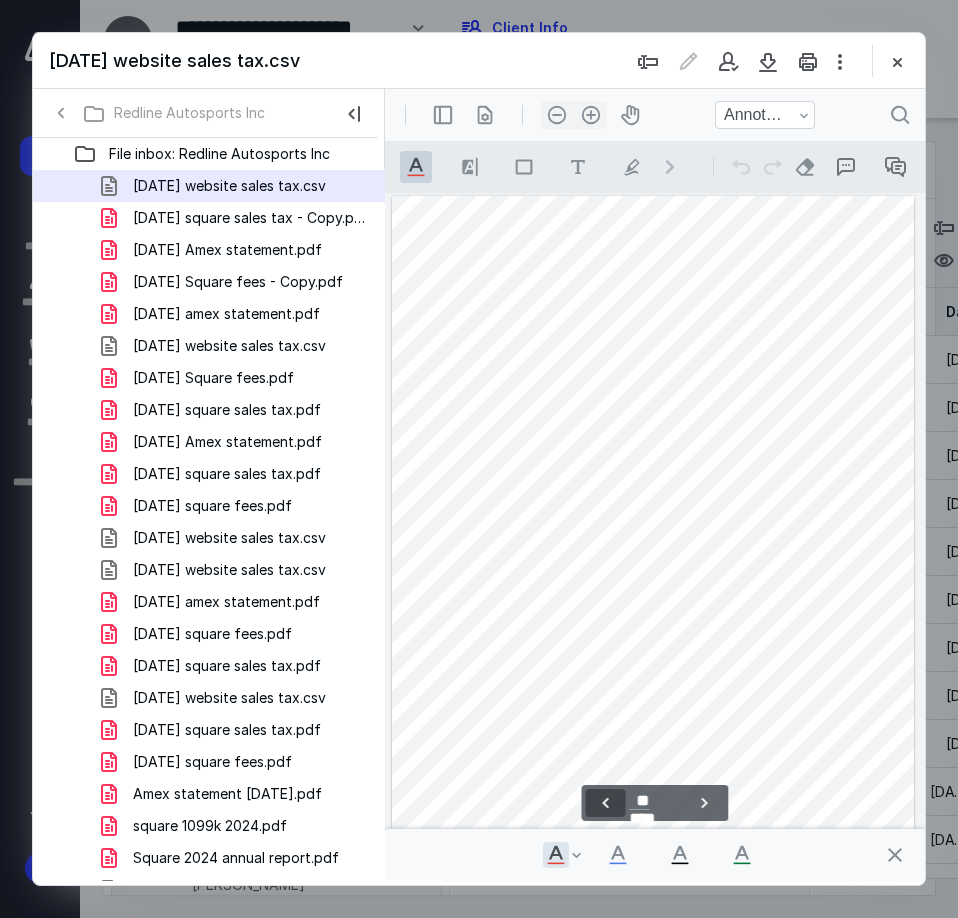 click on "**********" at bounding box center [606, 803] 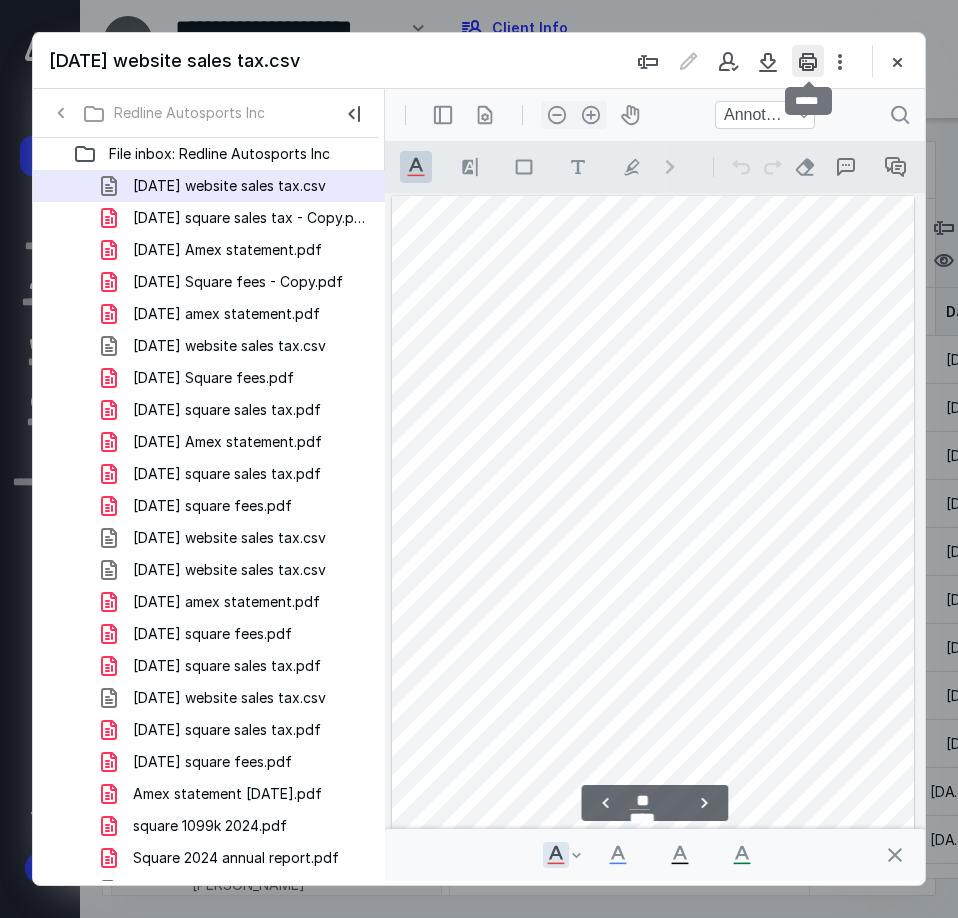 click at bounding box center [808, 61] 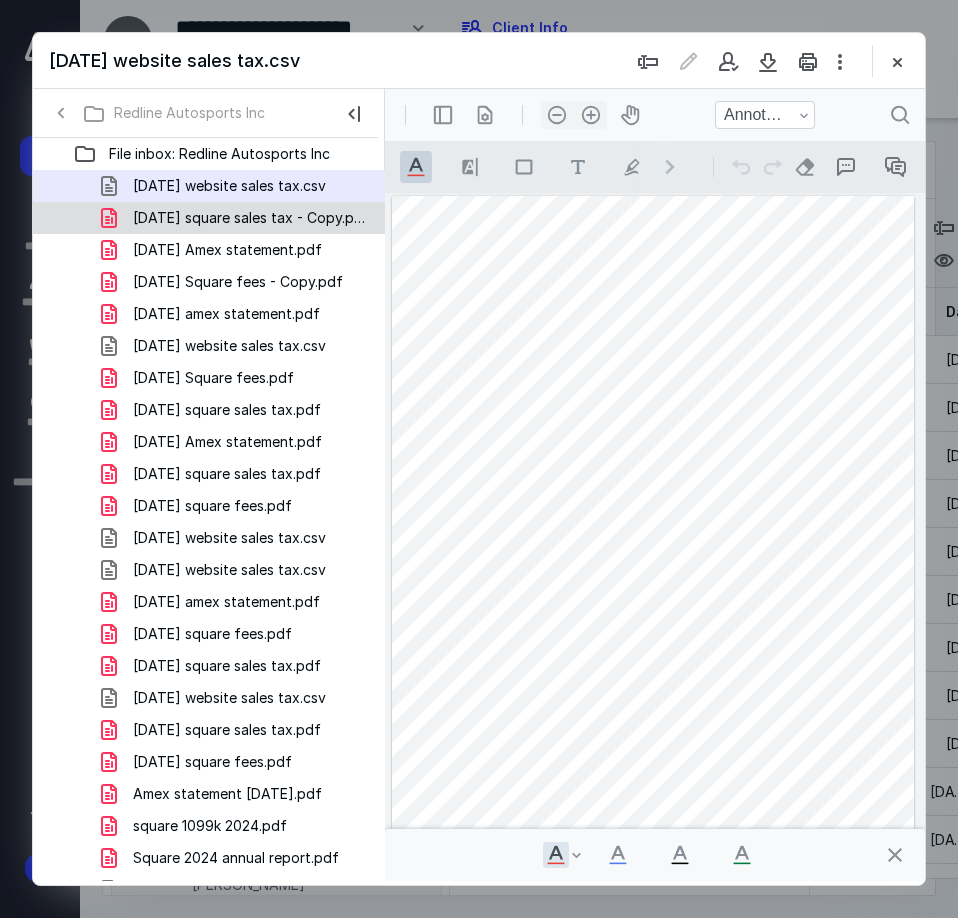 click on "[DATE] square sales tax - Copy.pdf" at bounding box center [209, 218] 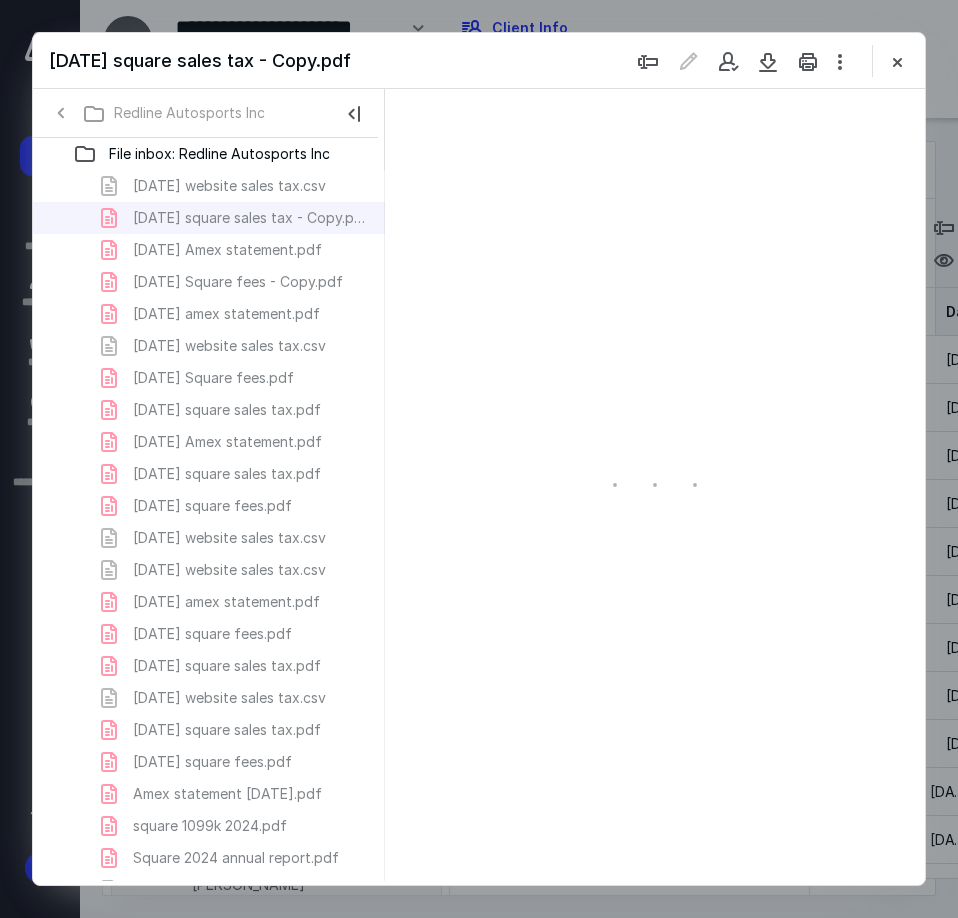 scroll, scrollTop: 0, scrollLeft: 0, axis: both 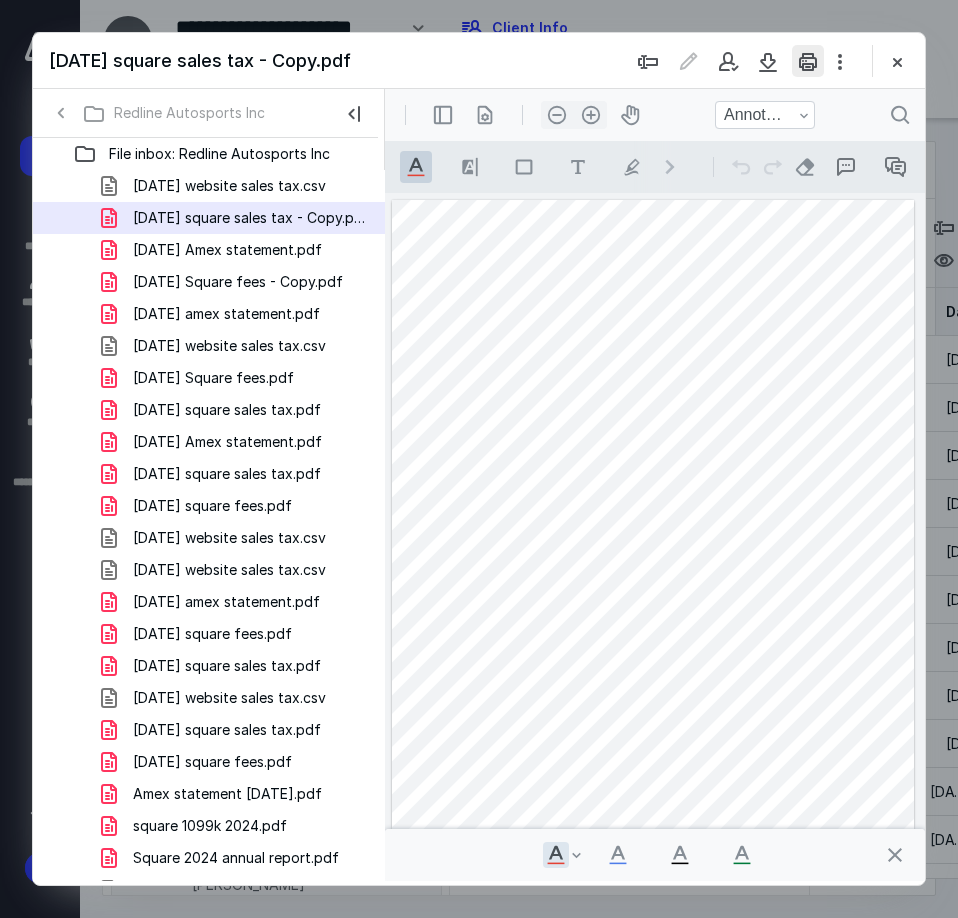 click at bounding box center (808, 61) 